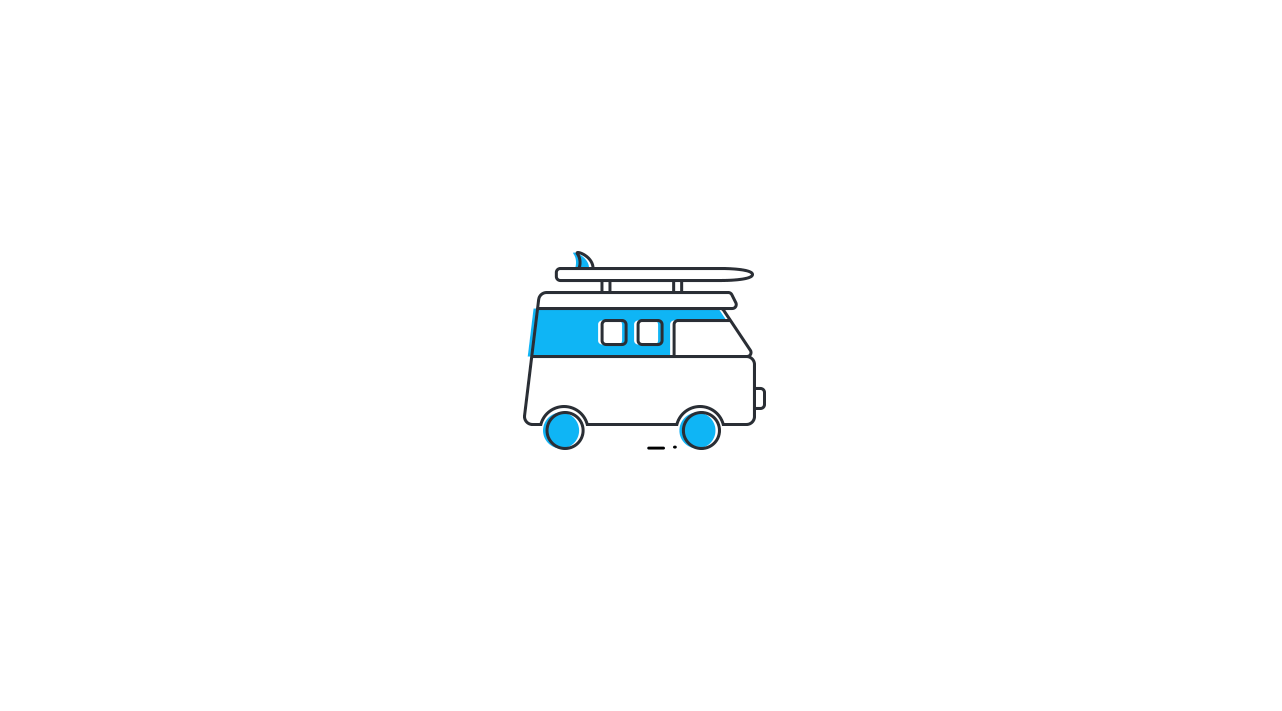 scroll, scrollTop: 0, scrollLeft: 0, axis: both 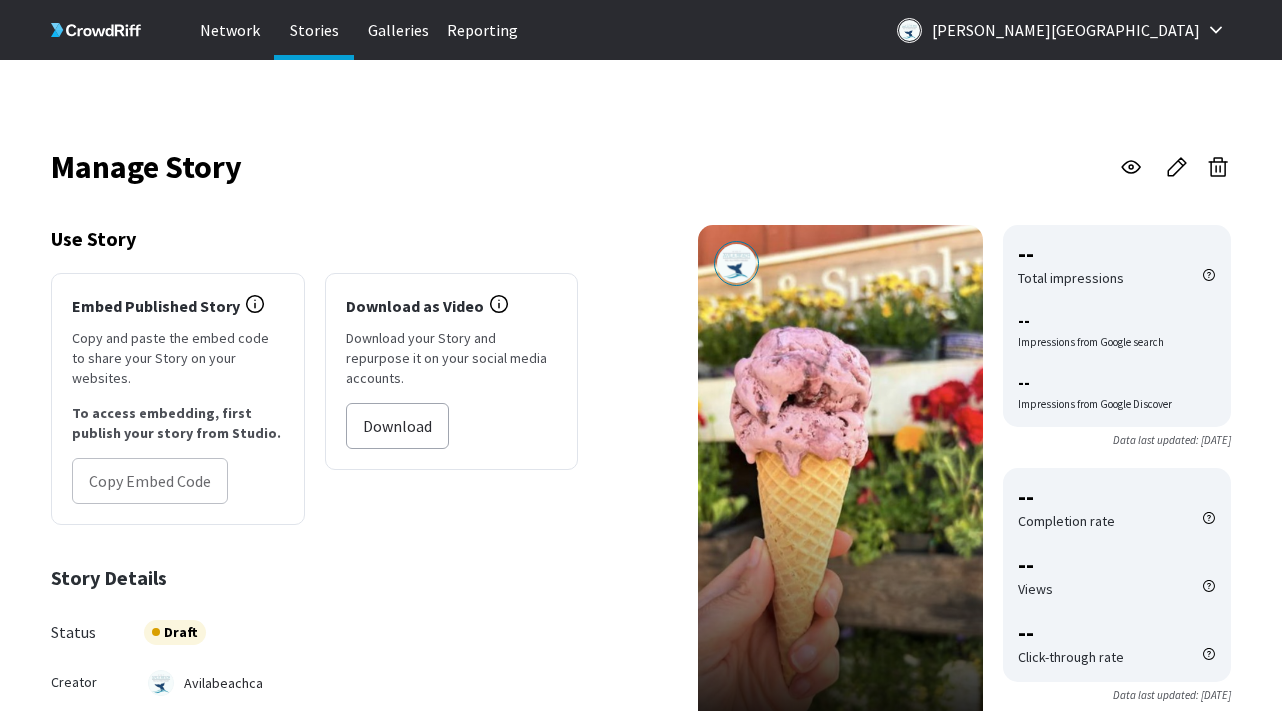 click 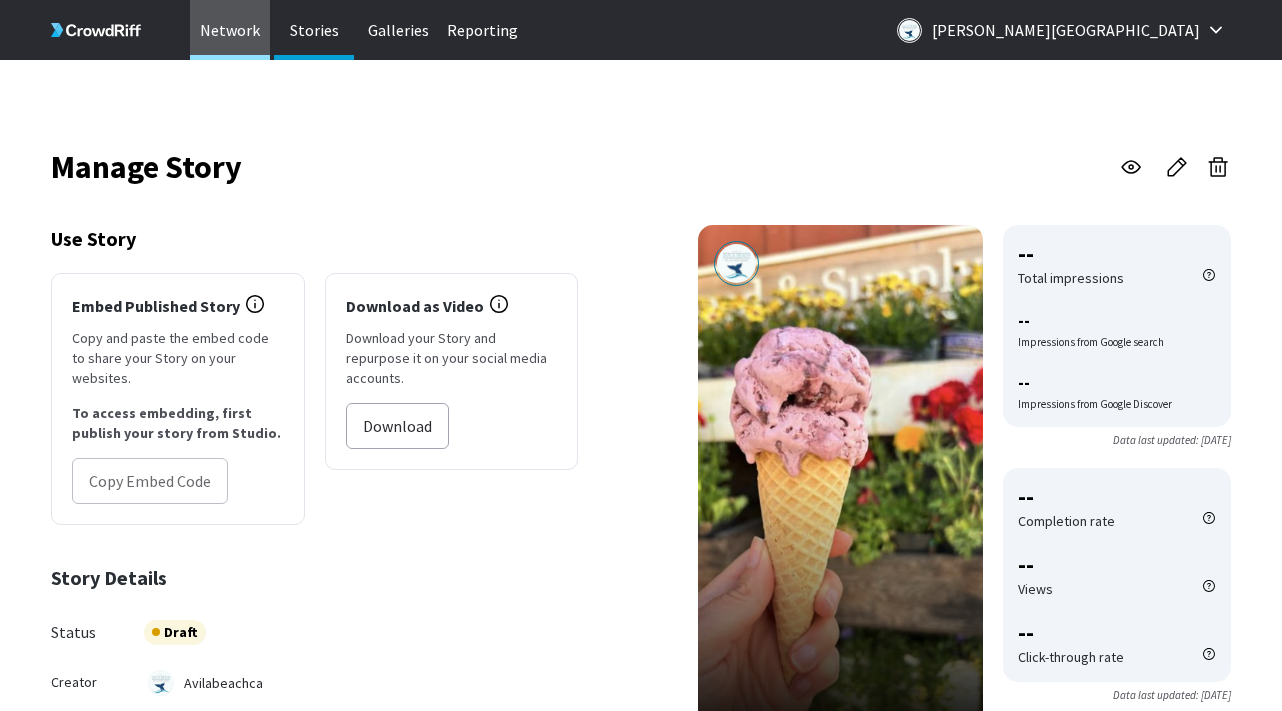 click on "Network" at bounding box center (230, 30) 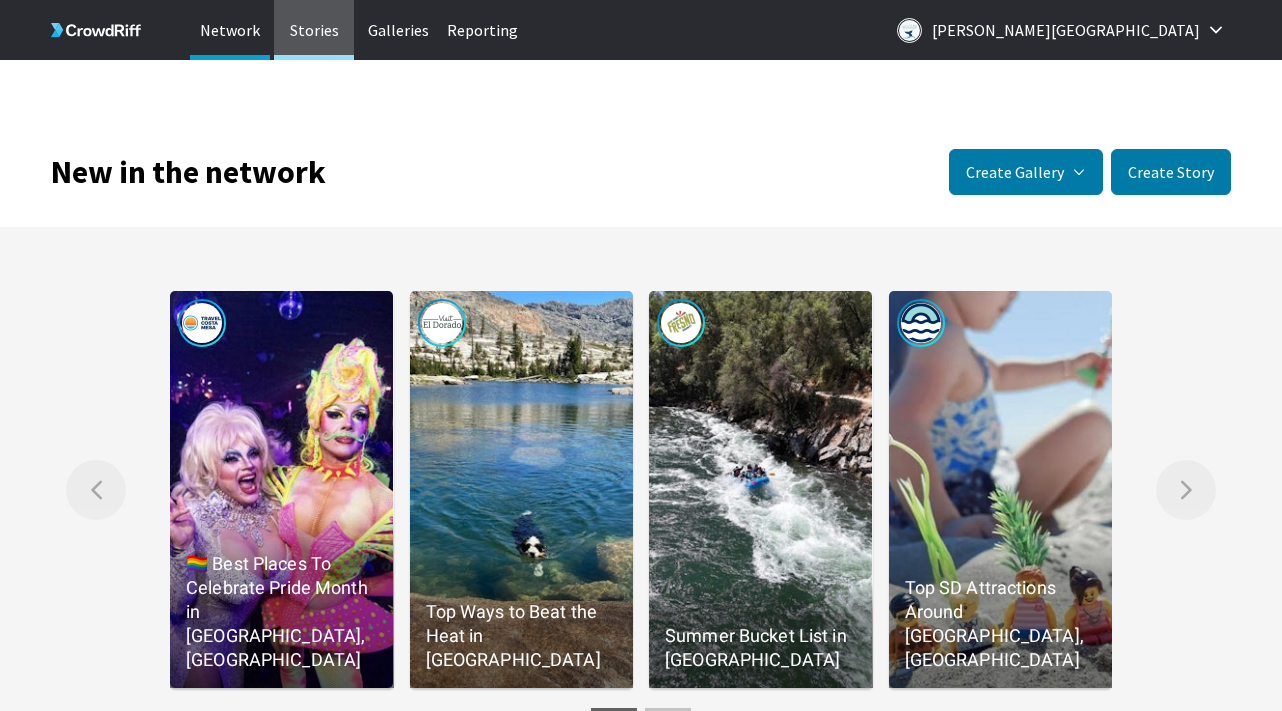 click on "Stories" at bounding box center [314, 30] 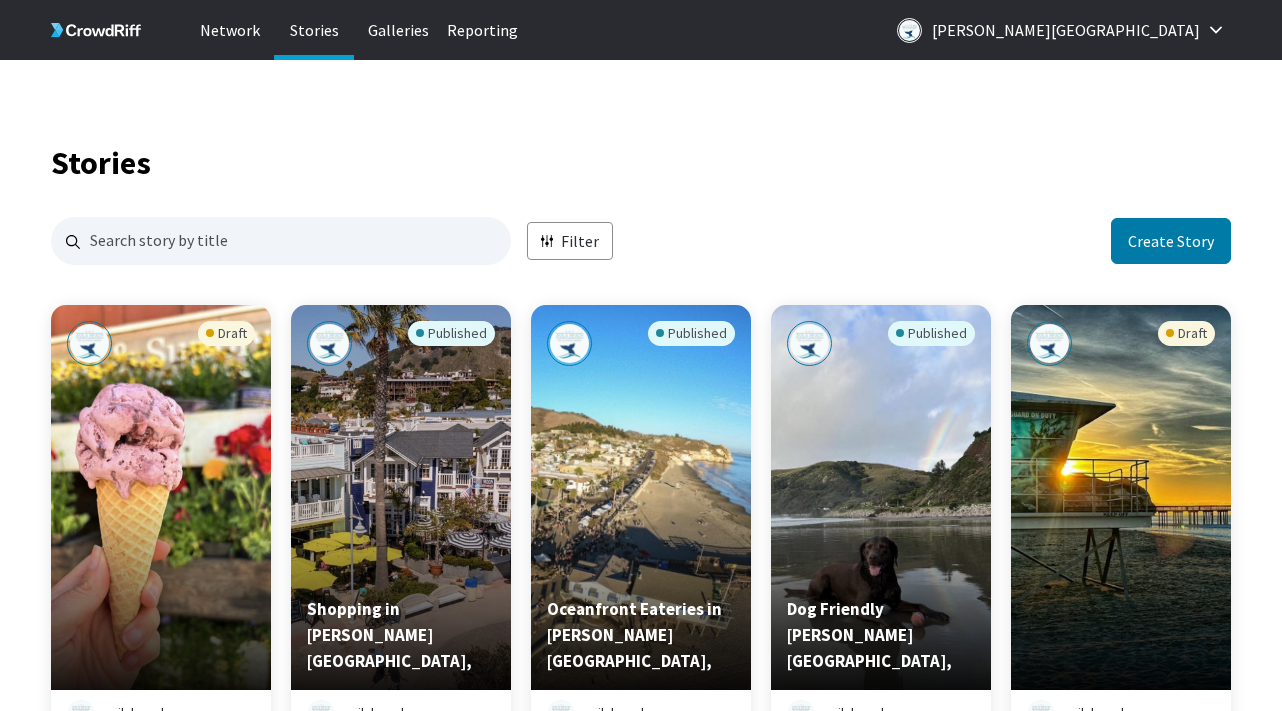 scroll, scrollTop: 1, scrollLeft: 1, axis: both 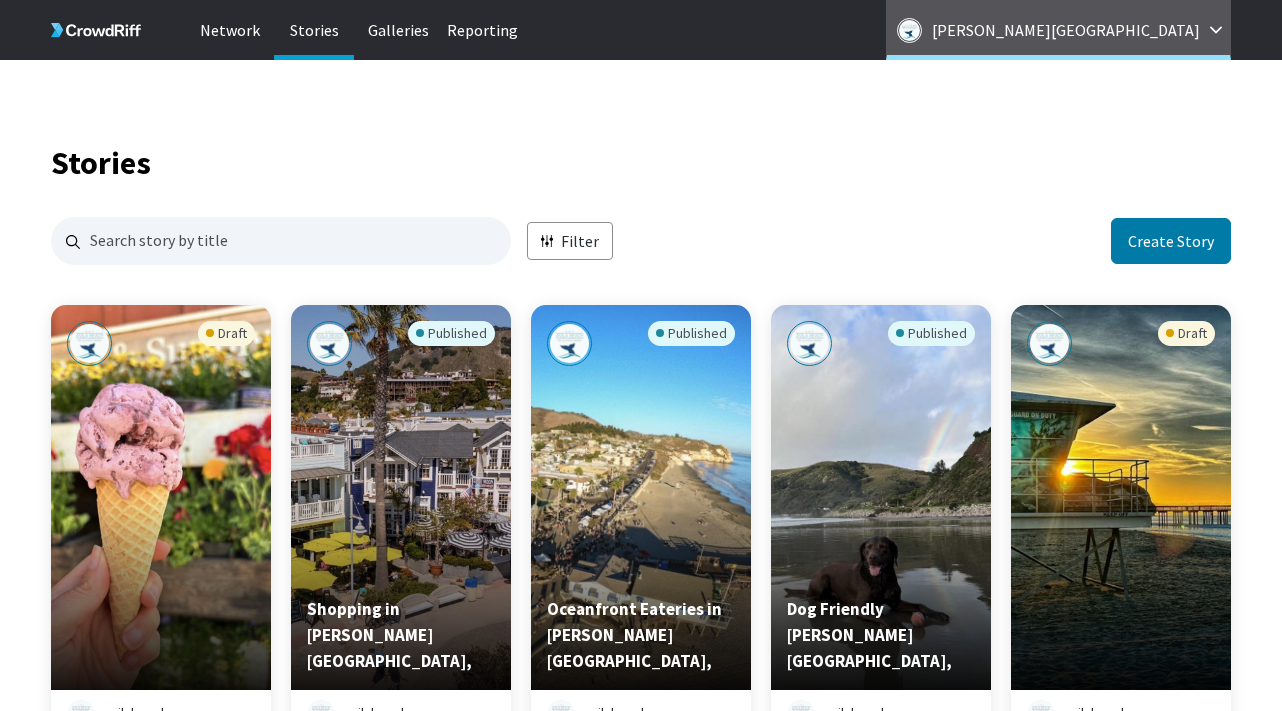 click on "Avila Beach" at bounding box center [1058, 30] 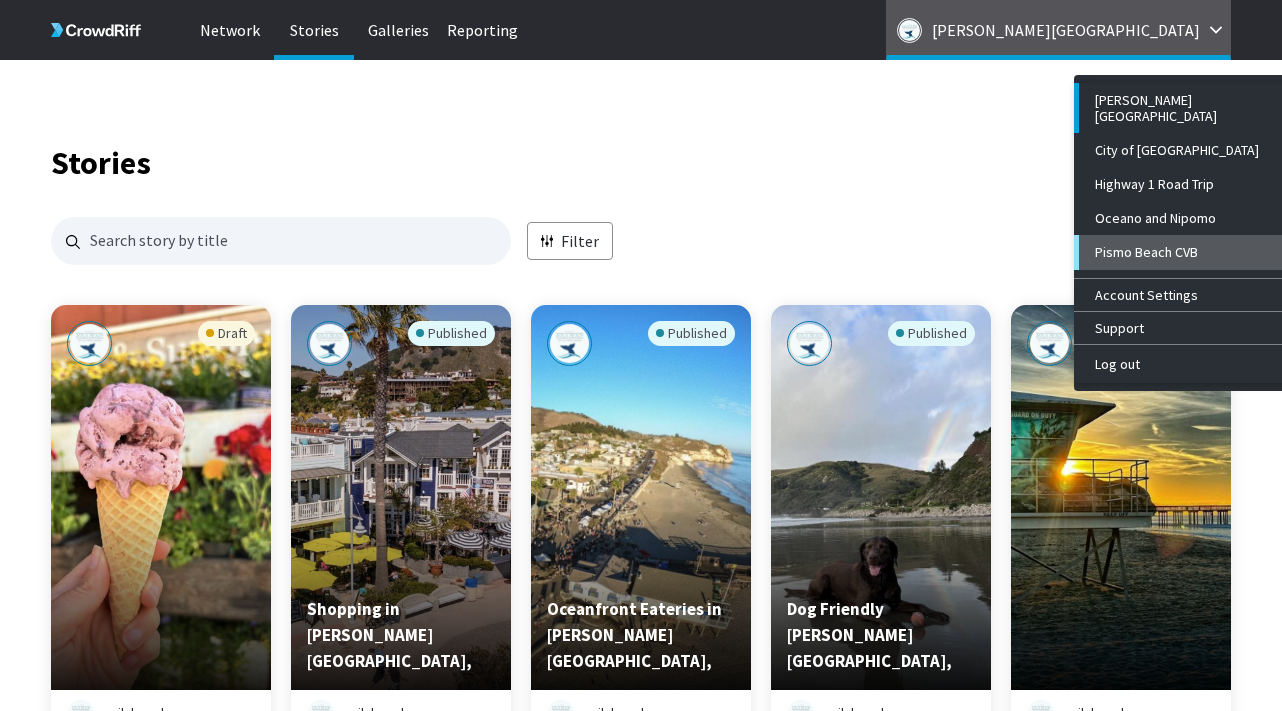 click on "Pismo Beach CVB" at bounding box center (1192, 252) 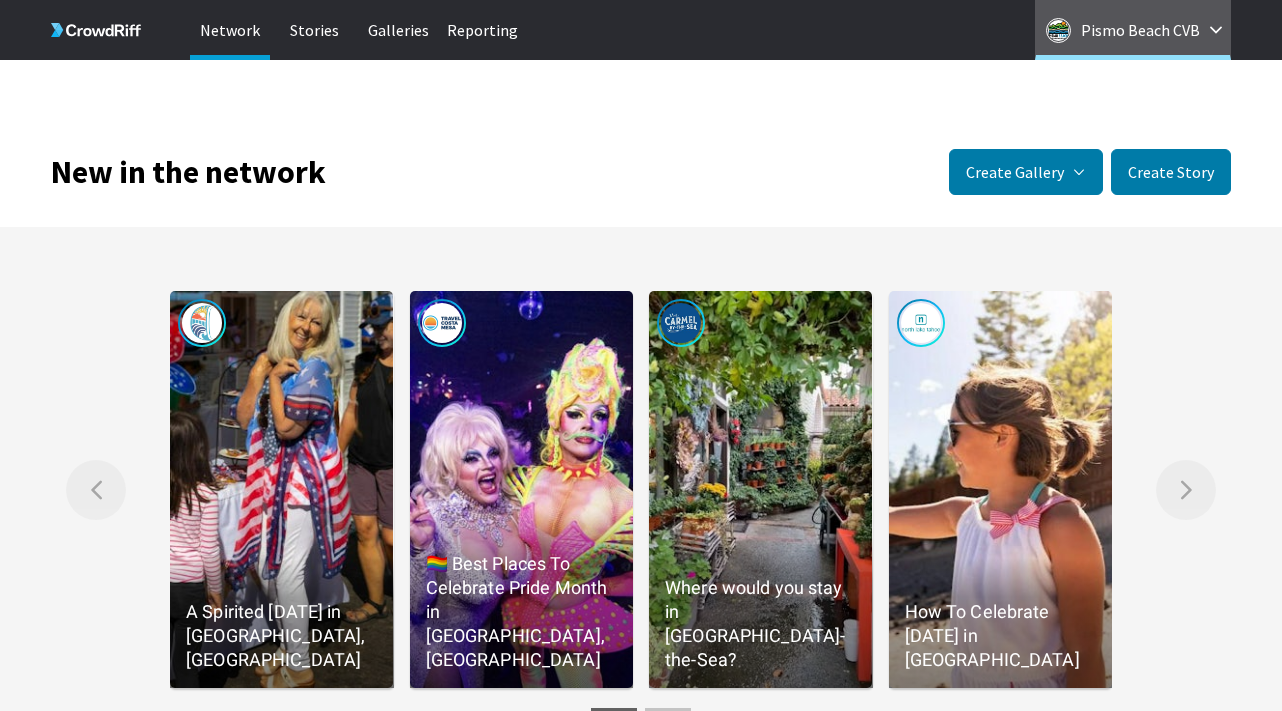 click on "Pismo Beach CVB" at bounding box center [1140, 30] 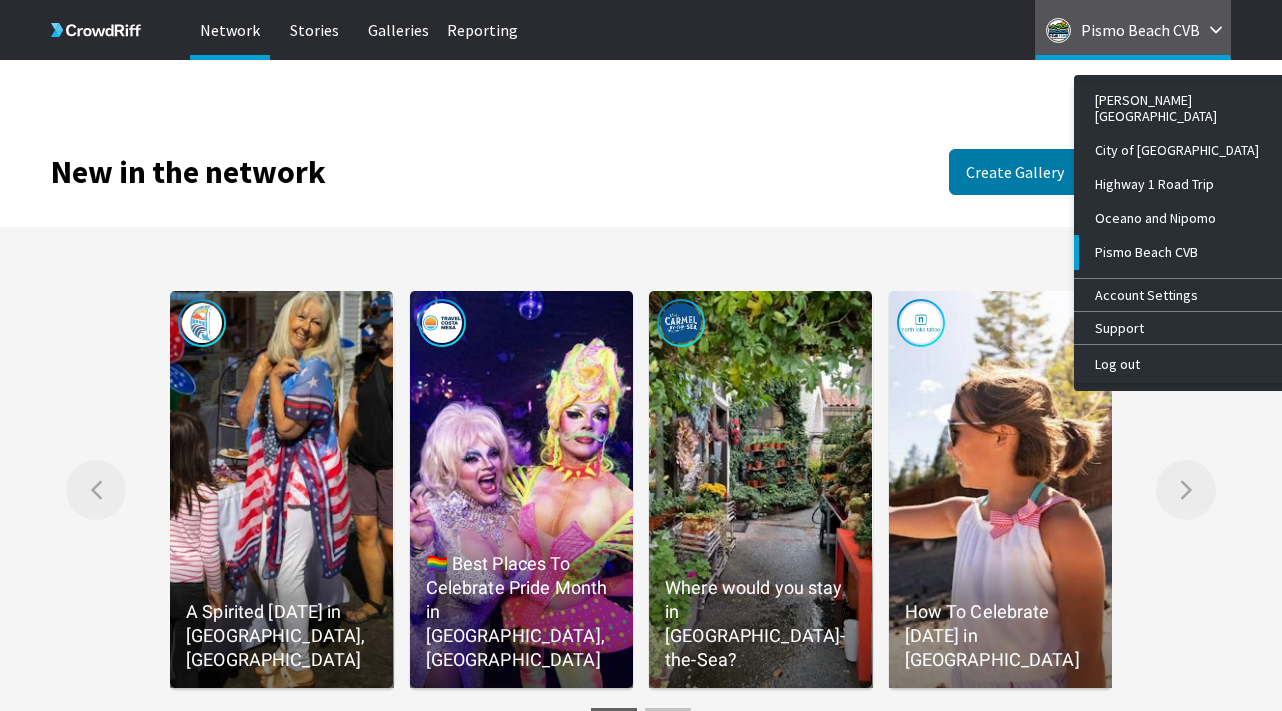 click on "New in the network Create Gallery Manual Gallery Manually select specific Stories and set their order of appearance. Automatic Gallery Automatically display Stories that match the tags set on the gallery. Learn more about gallery types Create Story" at bounding box center (641, 142) 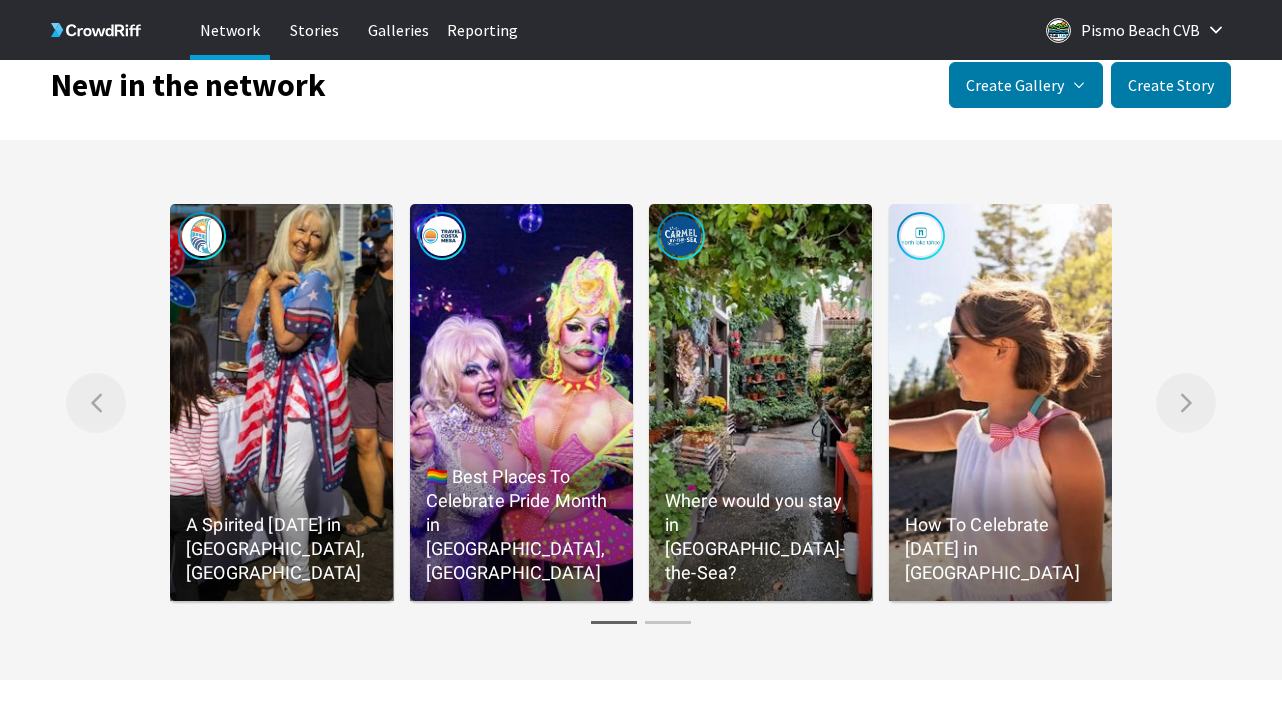 scroll, scrollTop: 0, scrollLeft: 0, axis: both 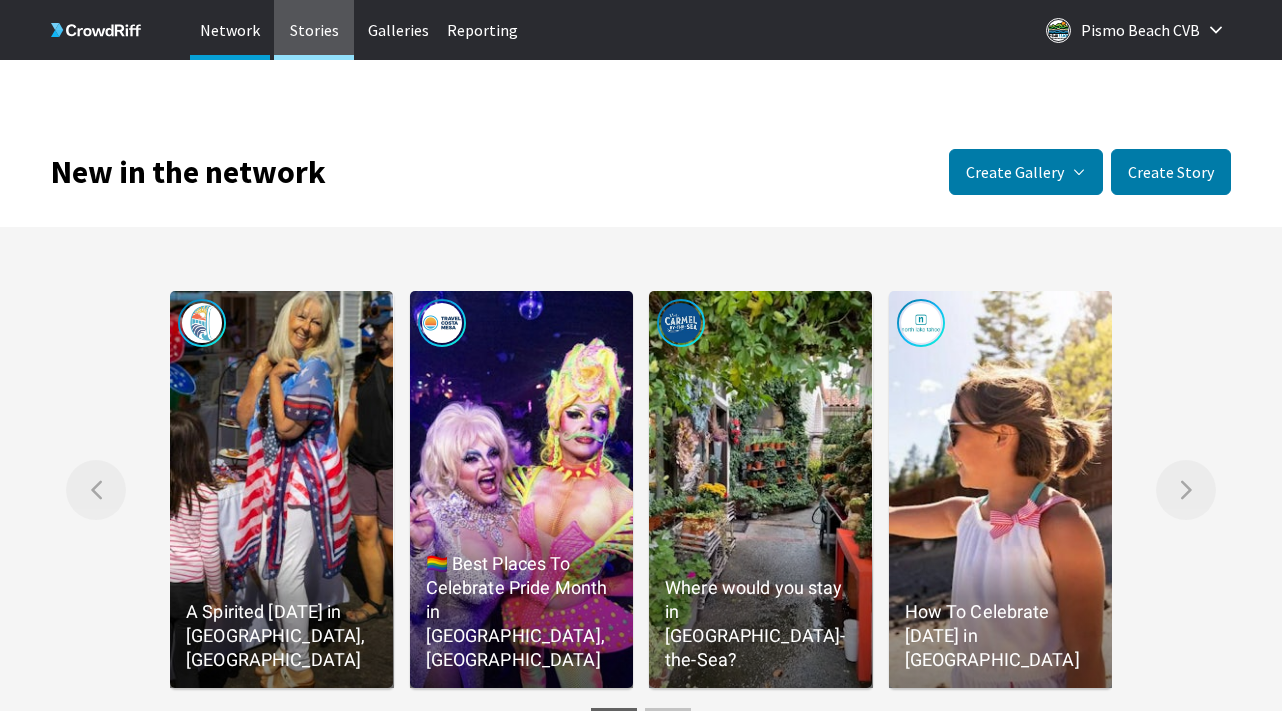 click on "Stories" at bounding box center (314, 30) 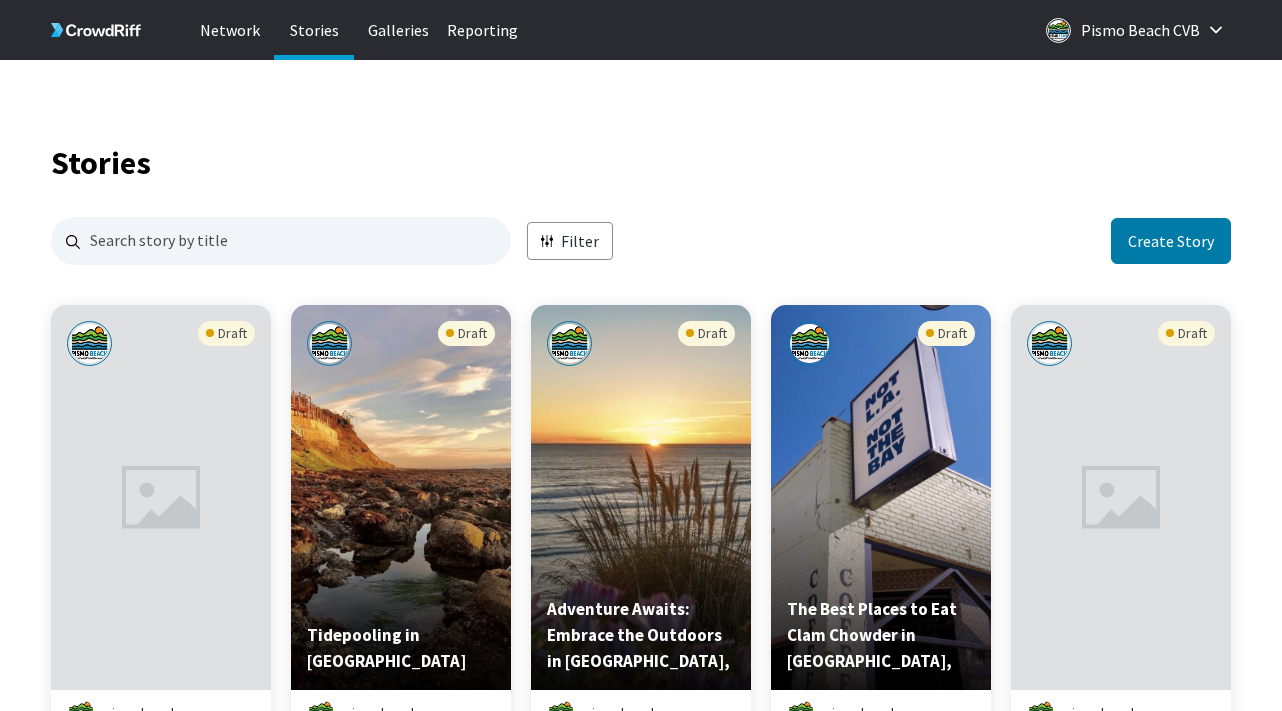 scroll, scrollTop: 1, scrollLeft: 1, axis: both 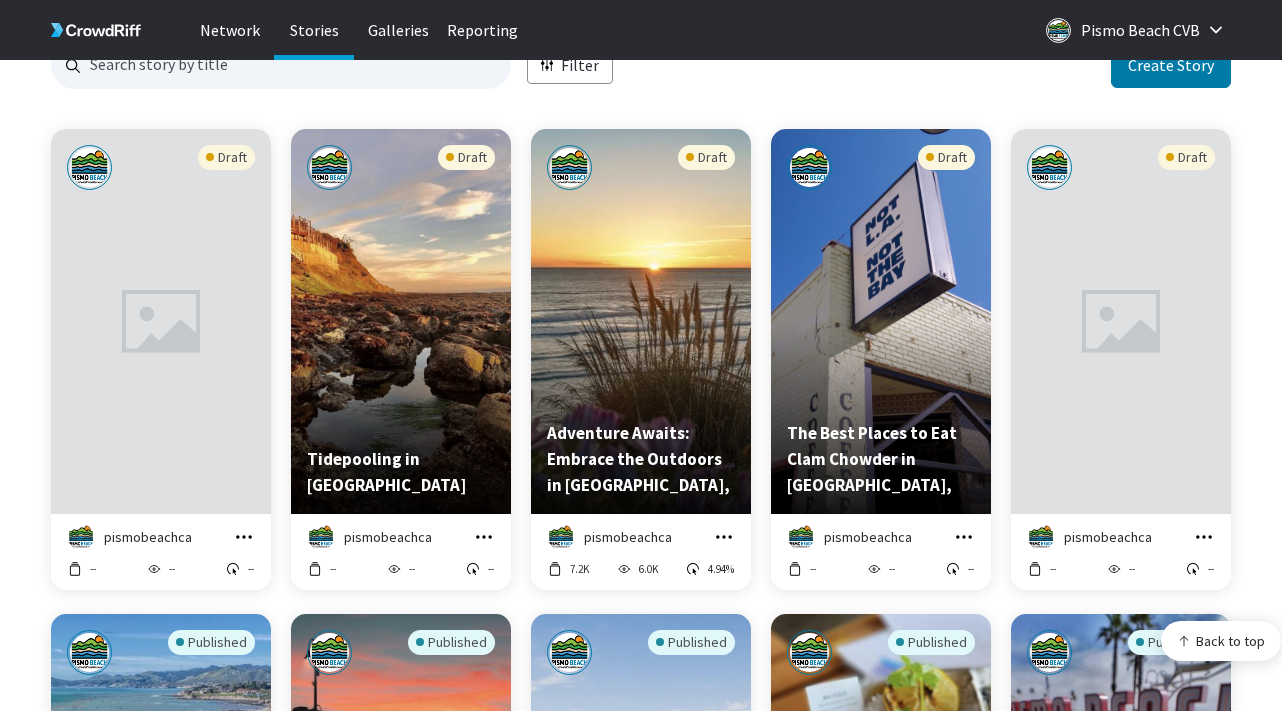 click on "pismobeachca" at bounding box center [1108, 537] 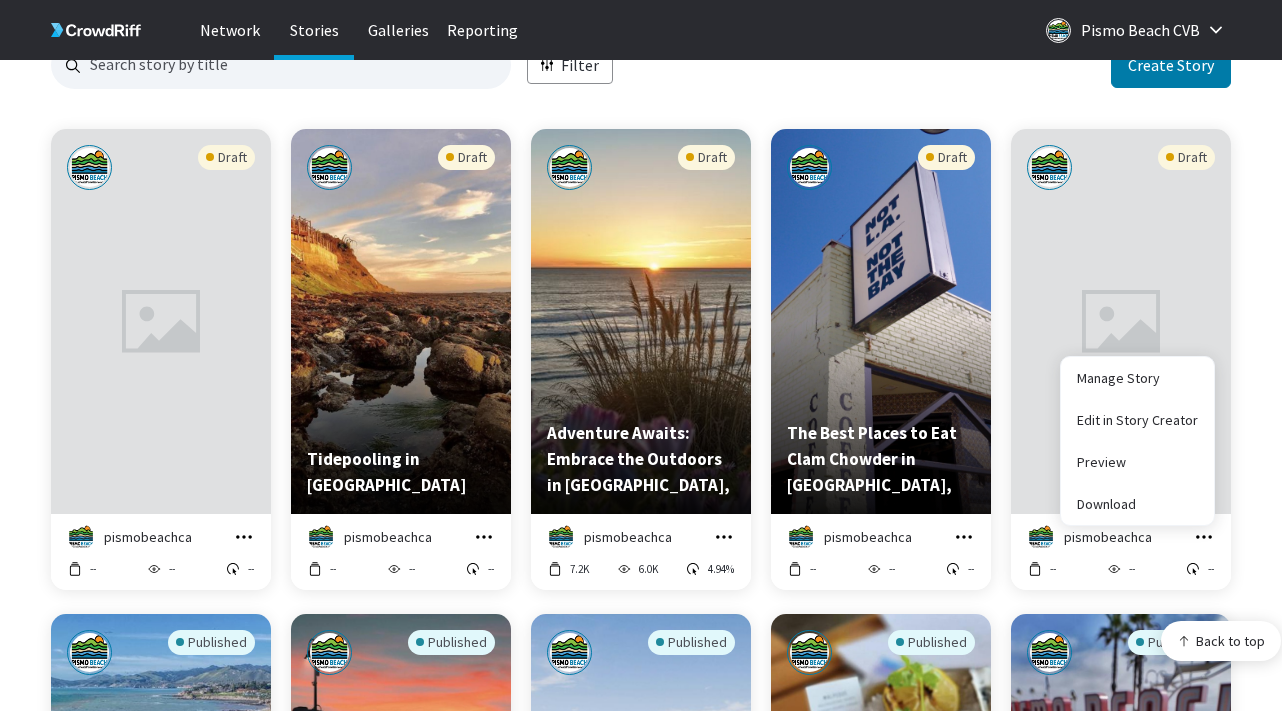 click on "pismobeachca Manage Story Edit in Story Creator Preview Download -- -- --" at bounding box center (1121, 552) 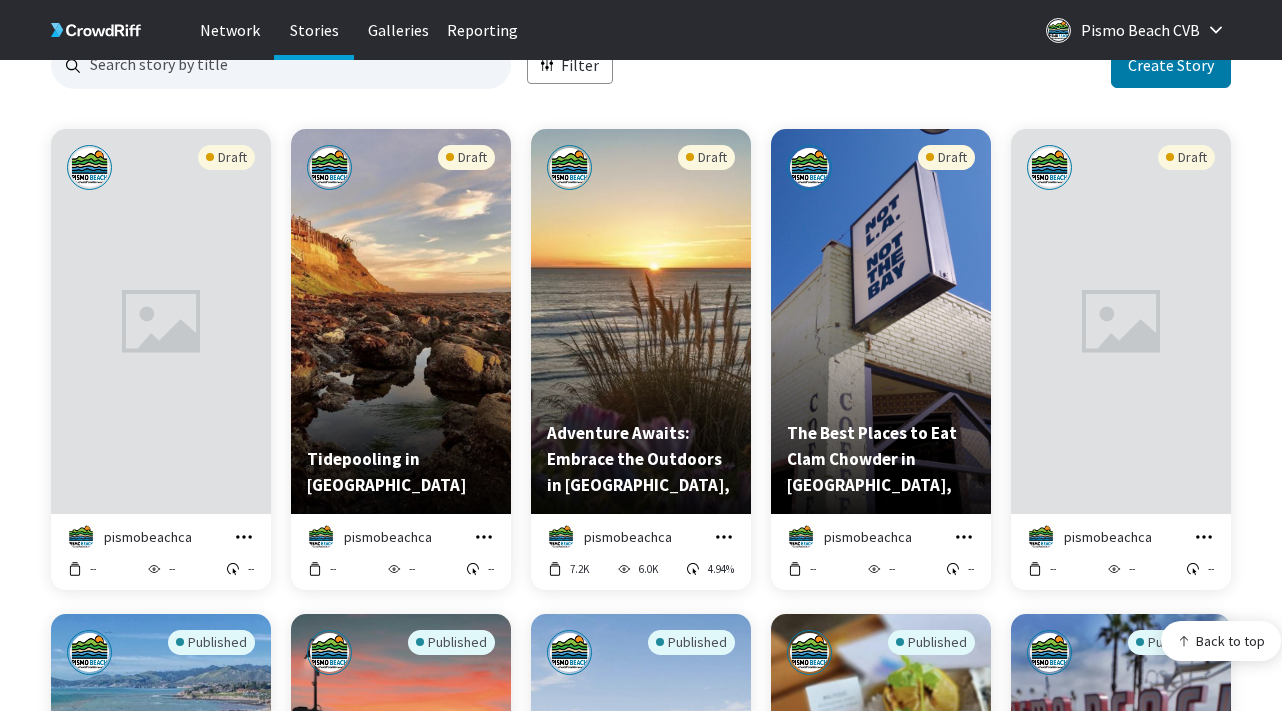 click 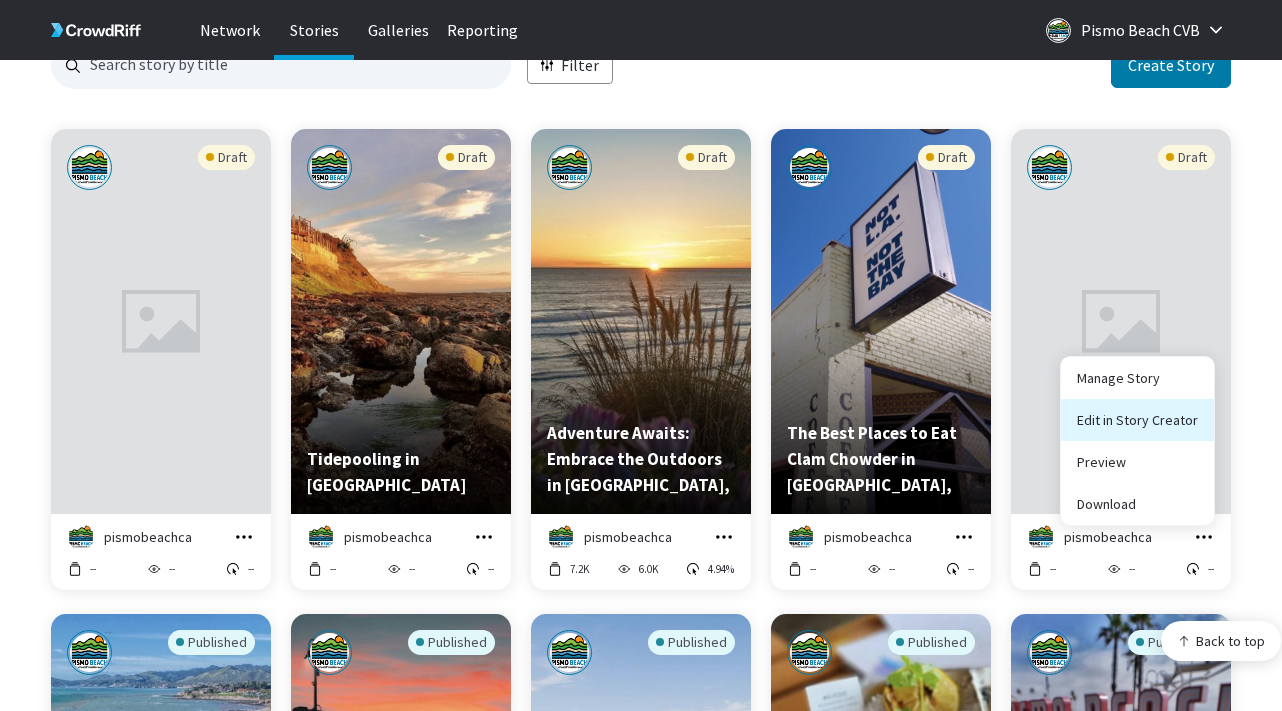 click on "Edit in Story Creator" at bounding box center (1137, 420) 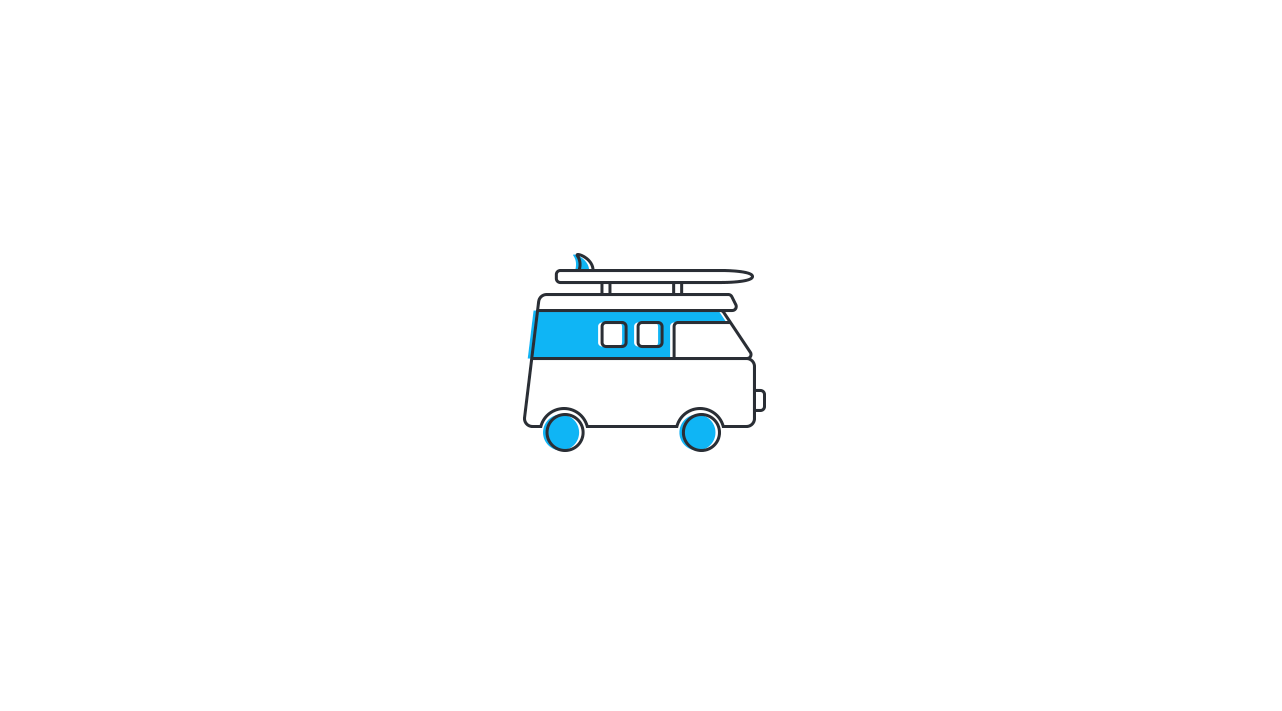scroll, scrollTop: 0, scrollLeft: 0, axis: both 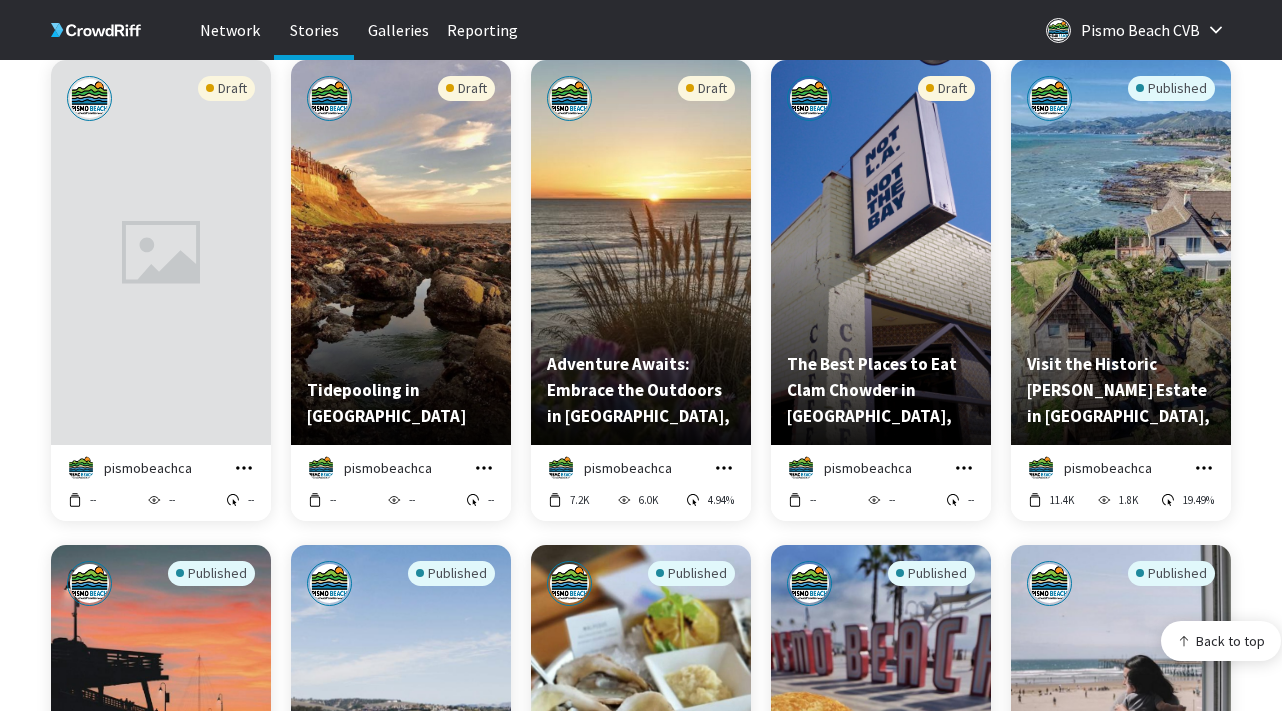 click on "--" at bounding box center (251, 500) 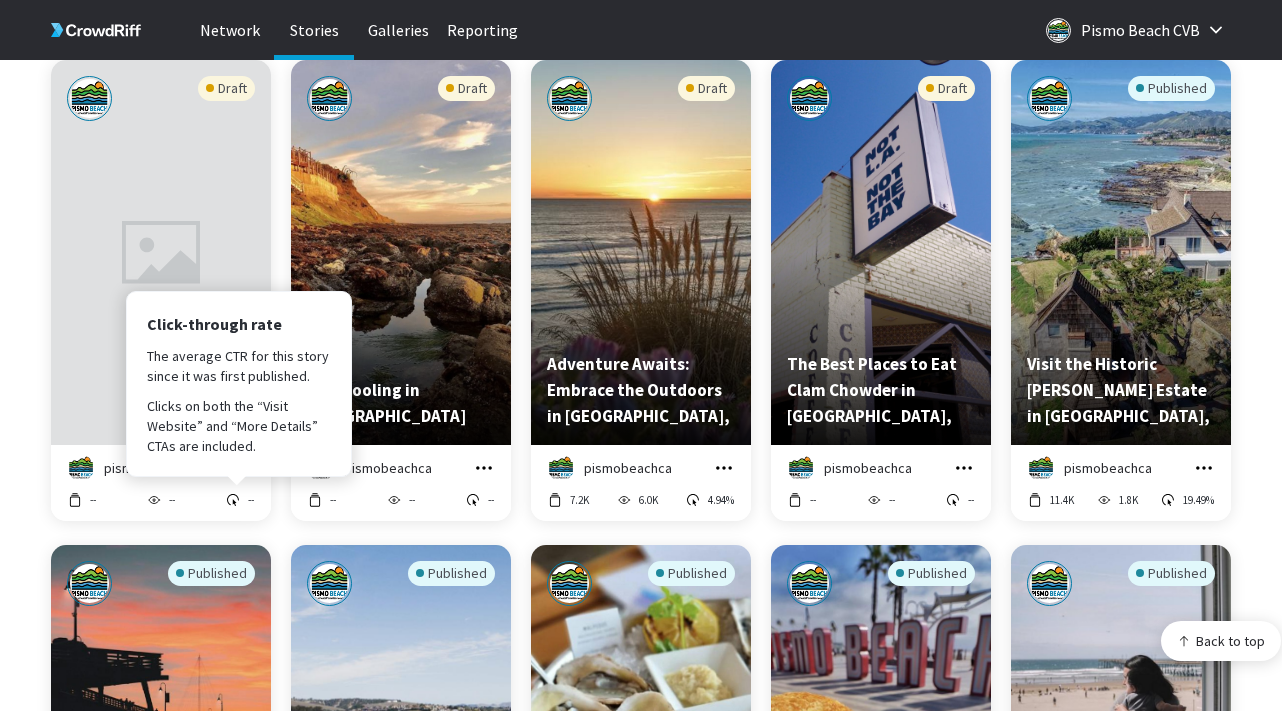 click on "Published Pismo Beach as your central California base camp" at bounding box center (161, 737) 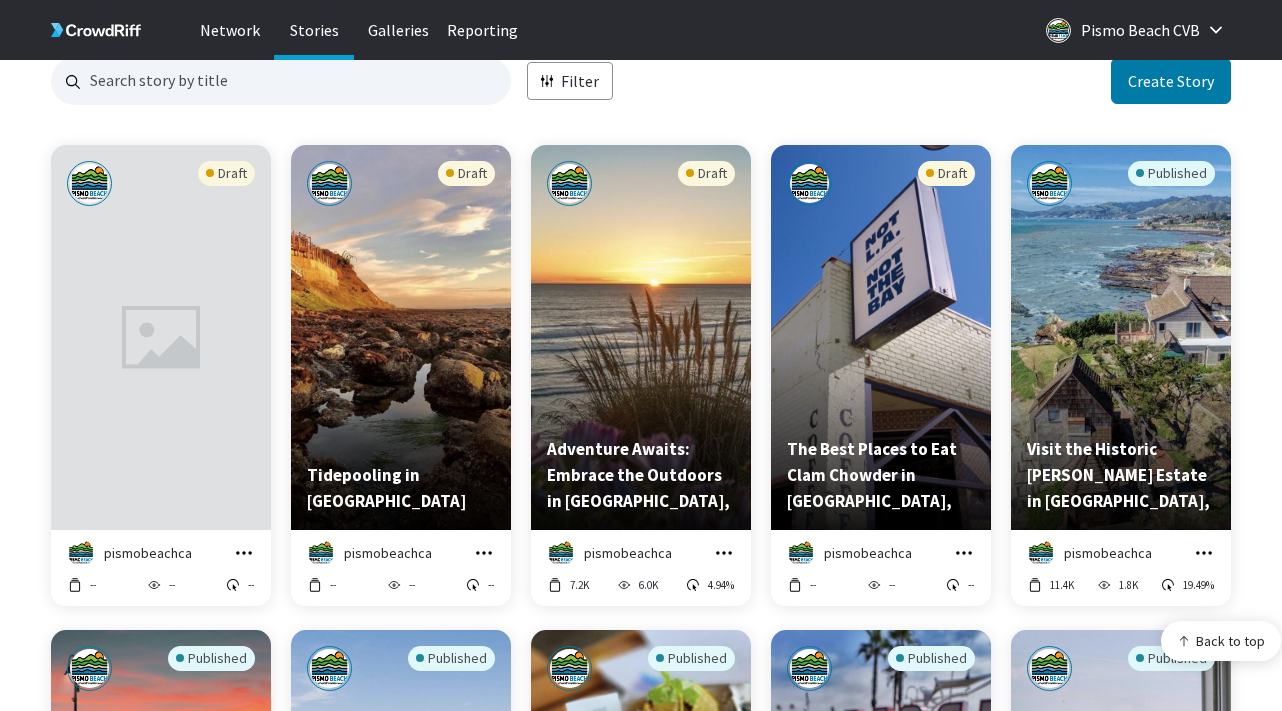 scroll, scrollTop: 146, scrollLeft: 0, axis: vertical 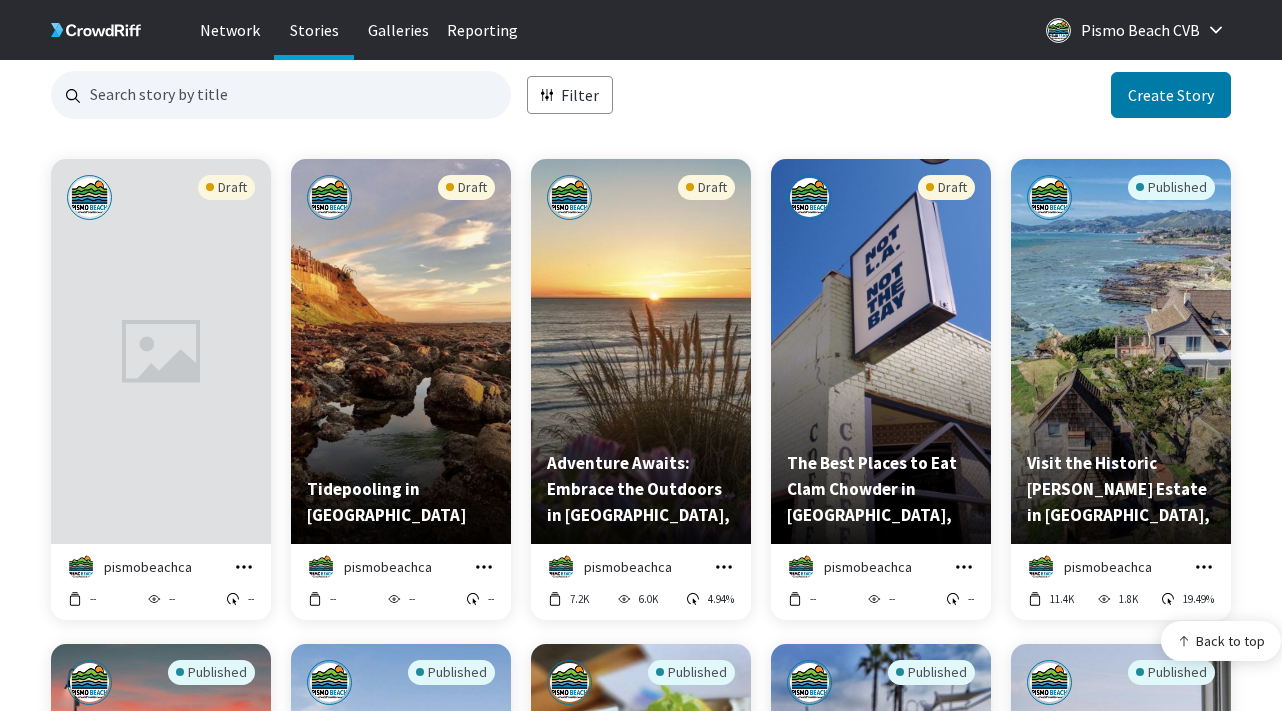 click at bounding box center (161, 351) 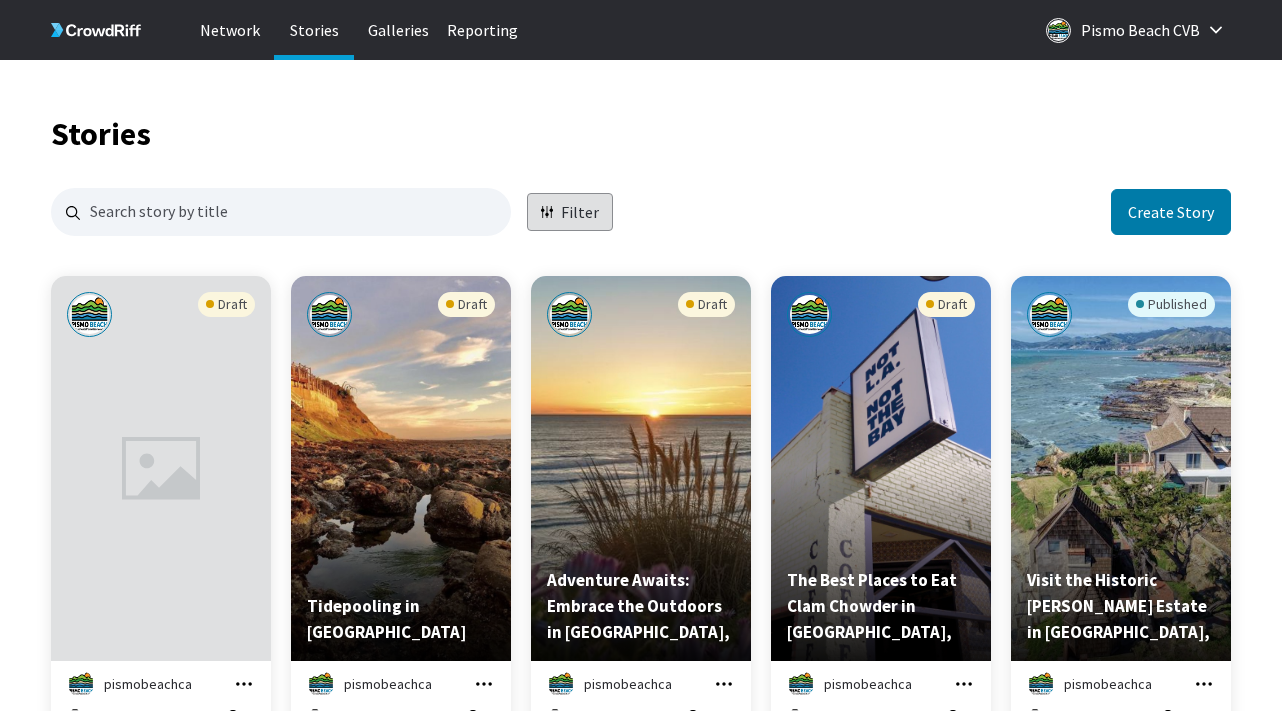 scroll, scrollTop: 0, scrollLeft: 0, axis: both 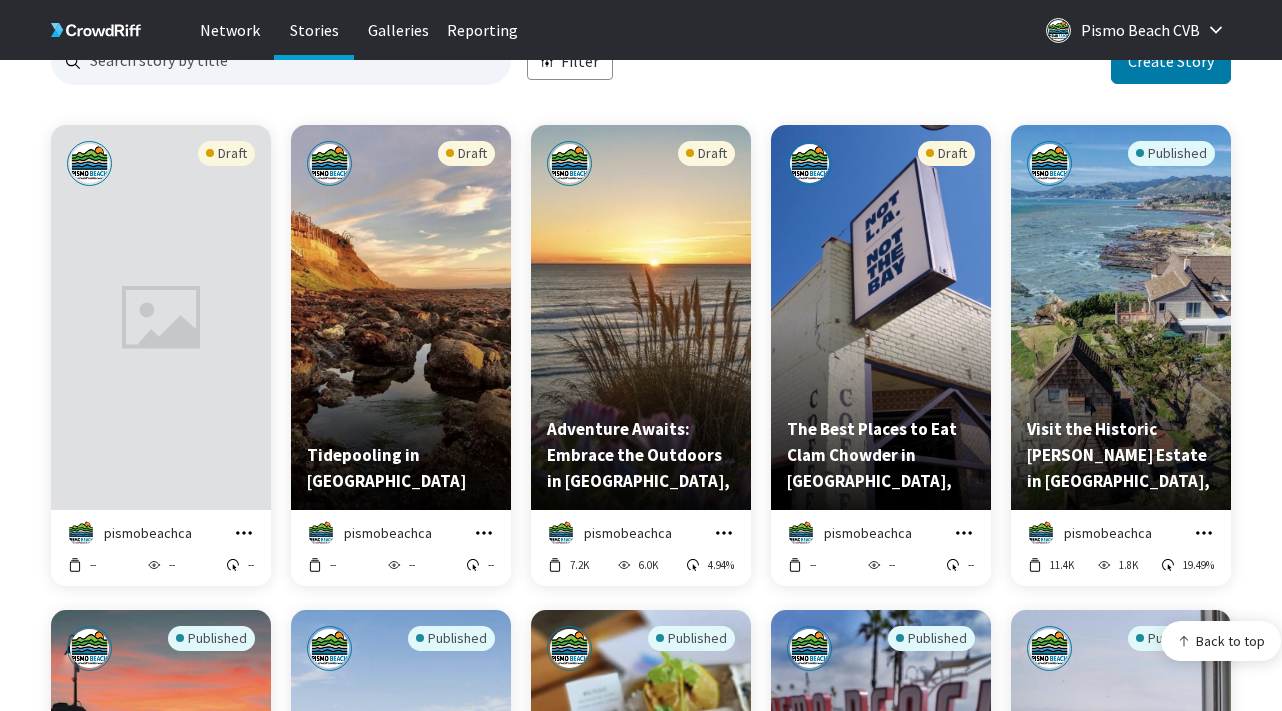 click on "Draft" at bounding box center (401, 269) 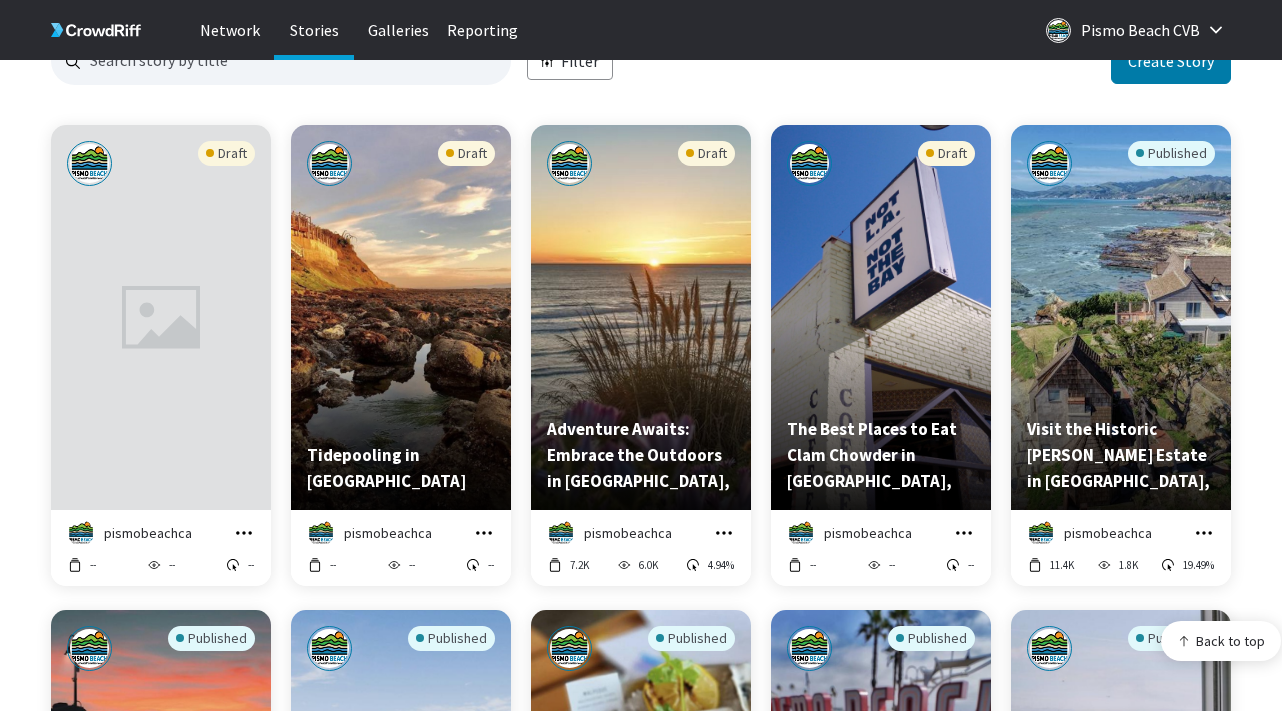 click 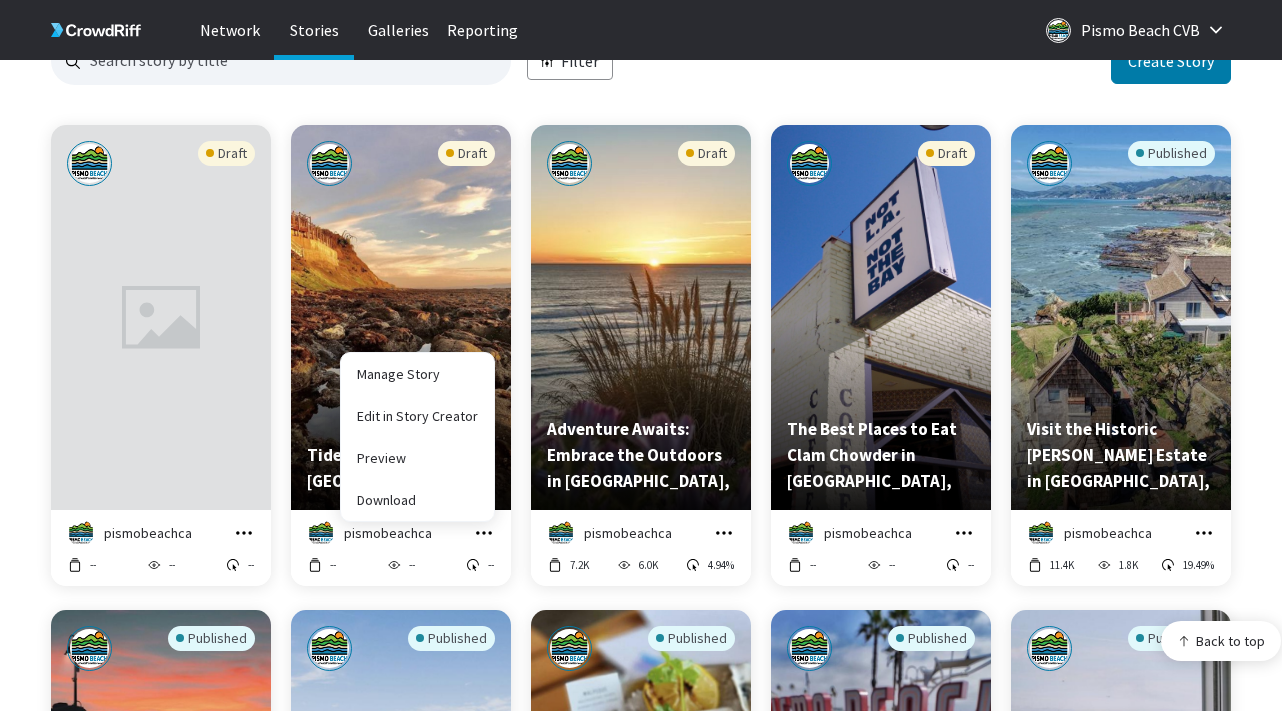 click 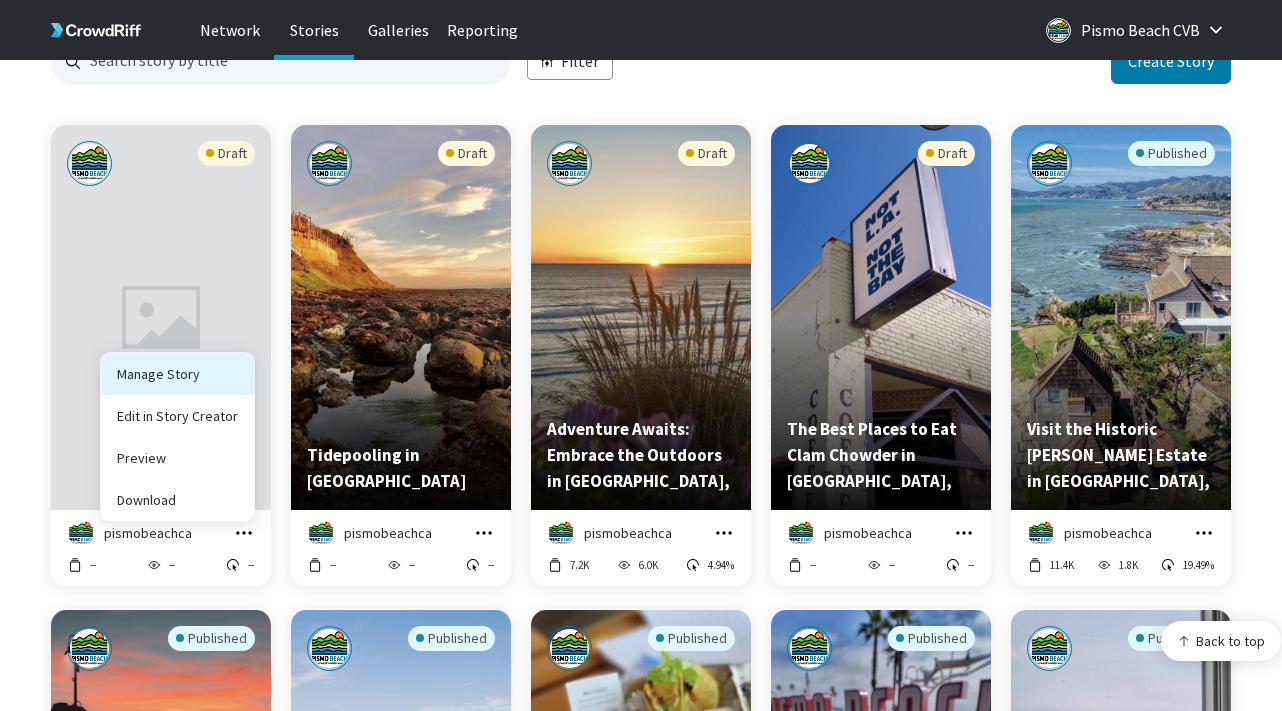 click on "Manage Story" at bounding box center [177, 374] 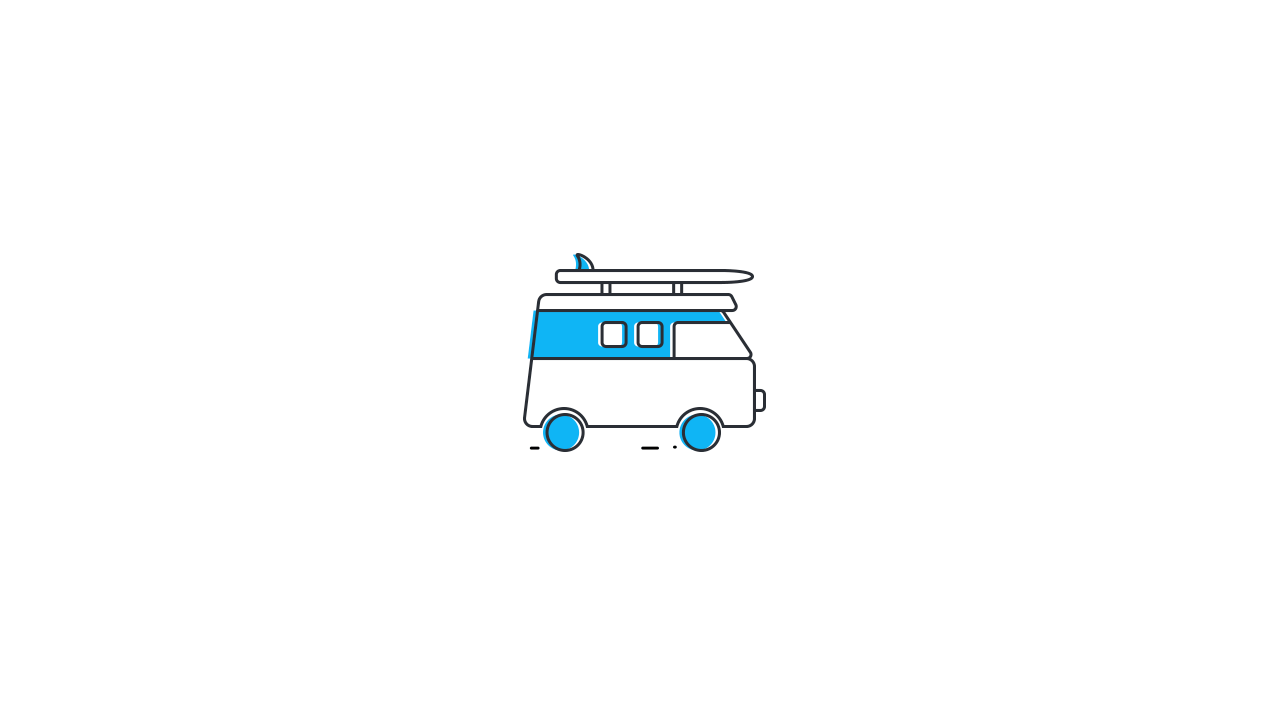 scroll, scrollTop: 0, scrollLeft: 0, axis: both 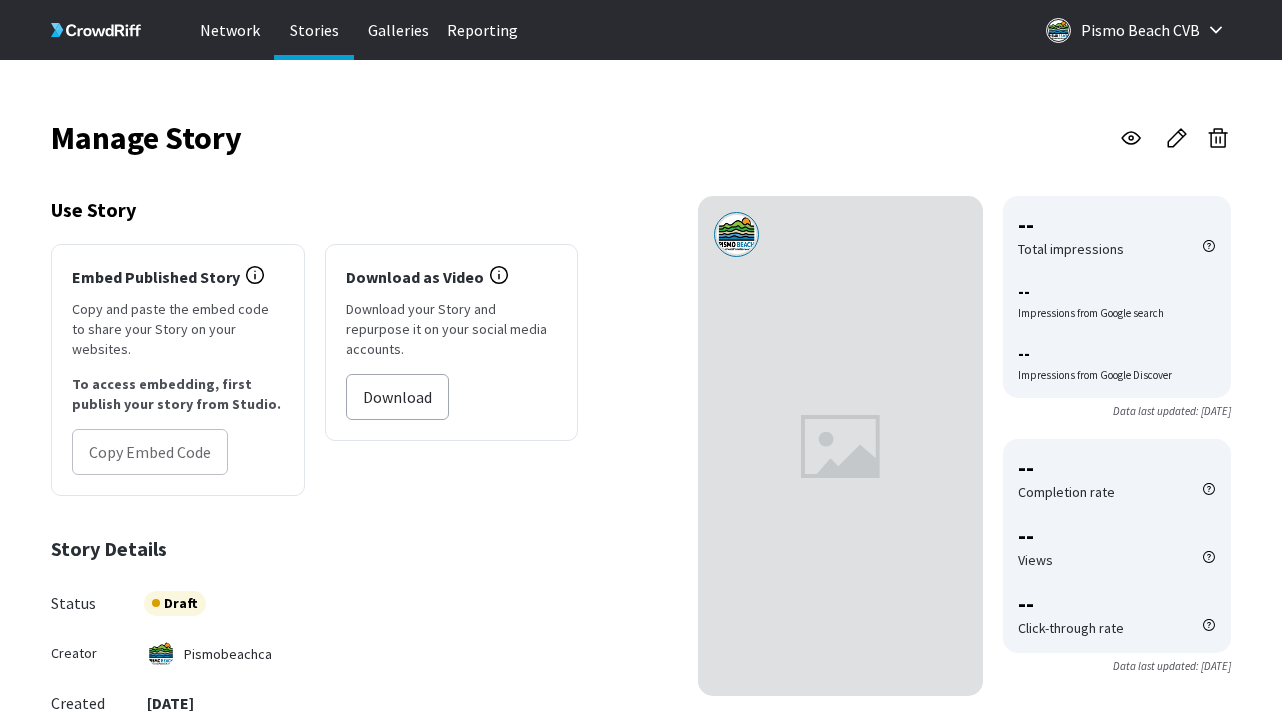 click 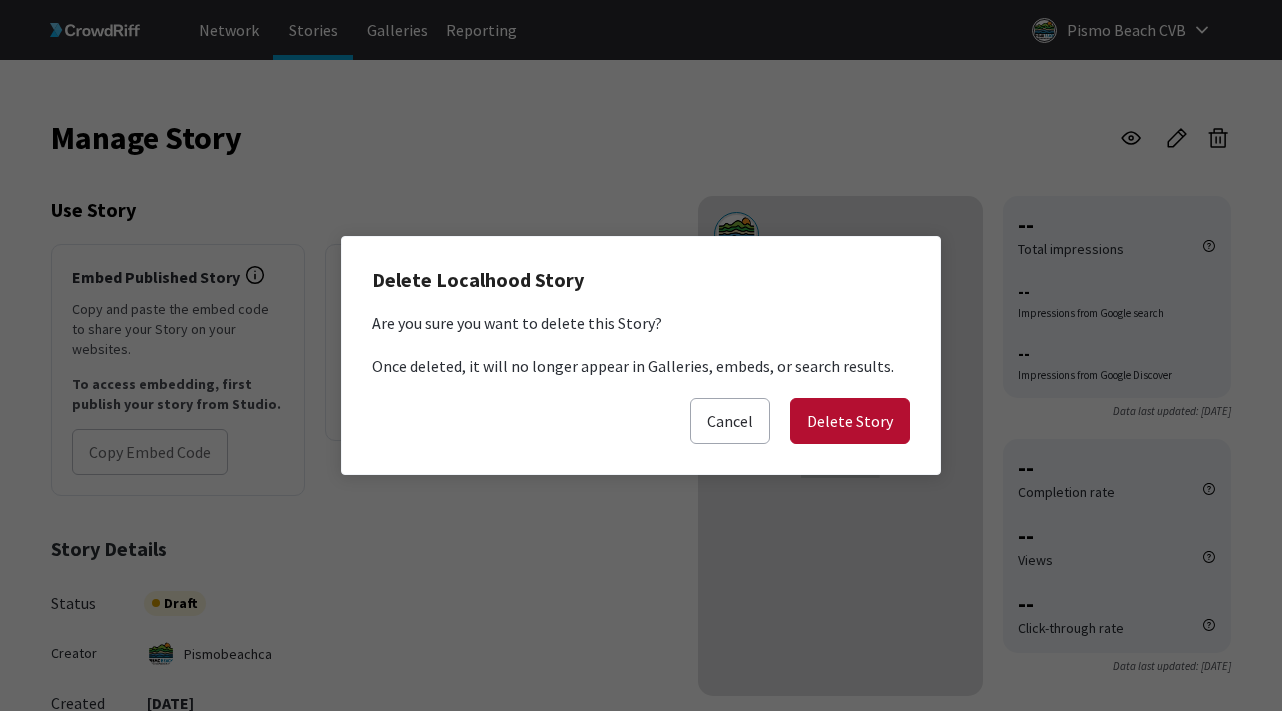 click on "Delete Story" at bounding box center (850, 421) 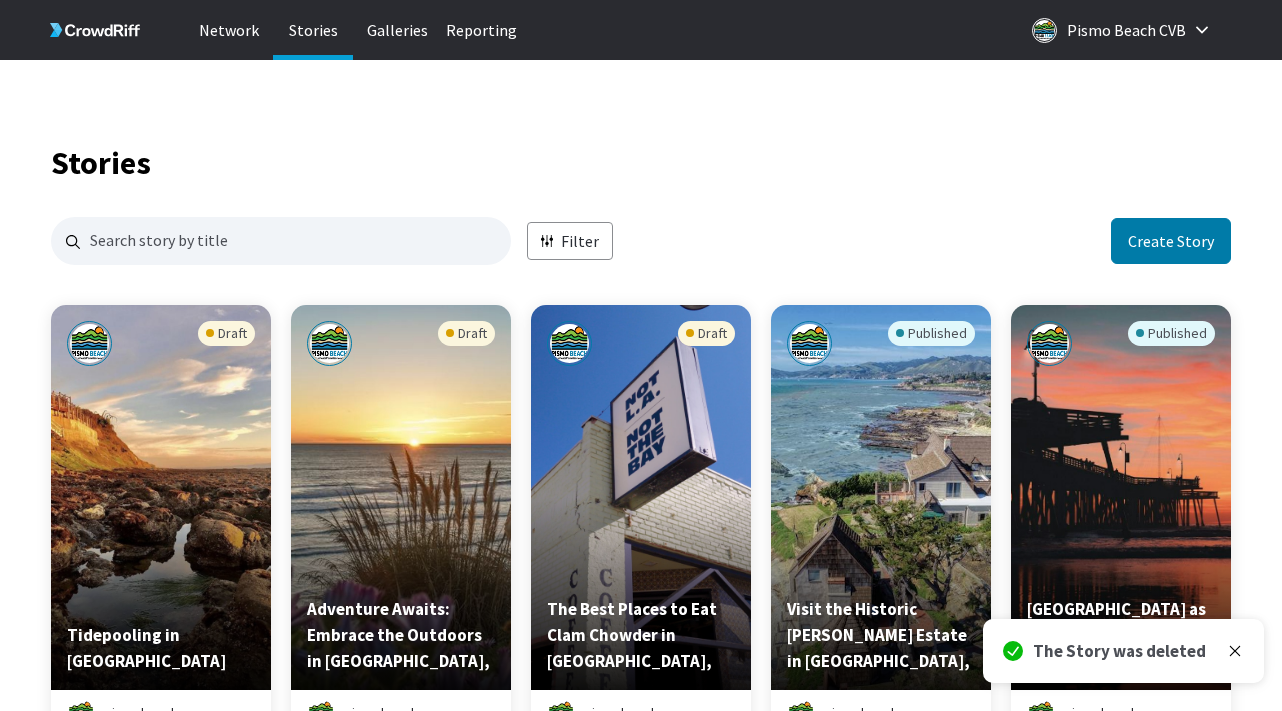 scroll, scrollTop: 1, scrollLeft: 1, axis: both 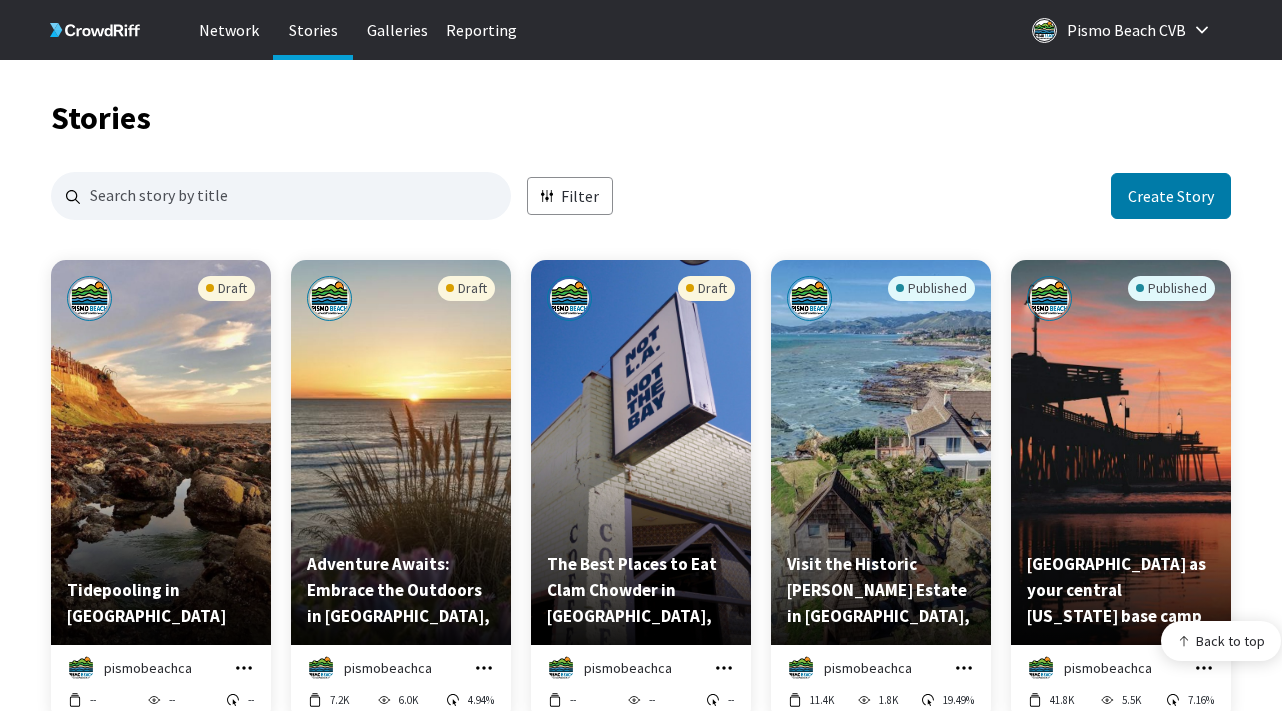 click 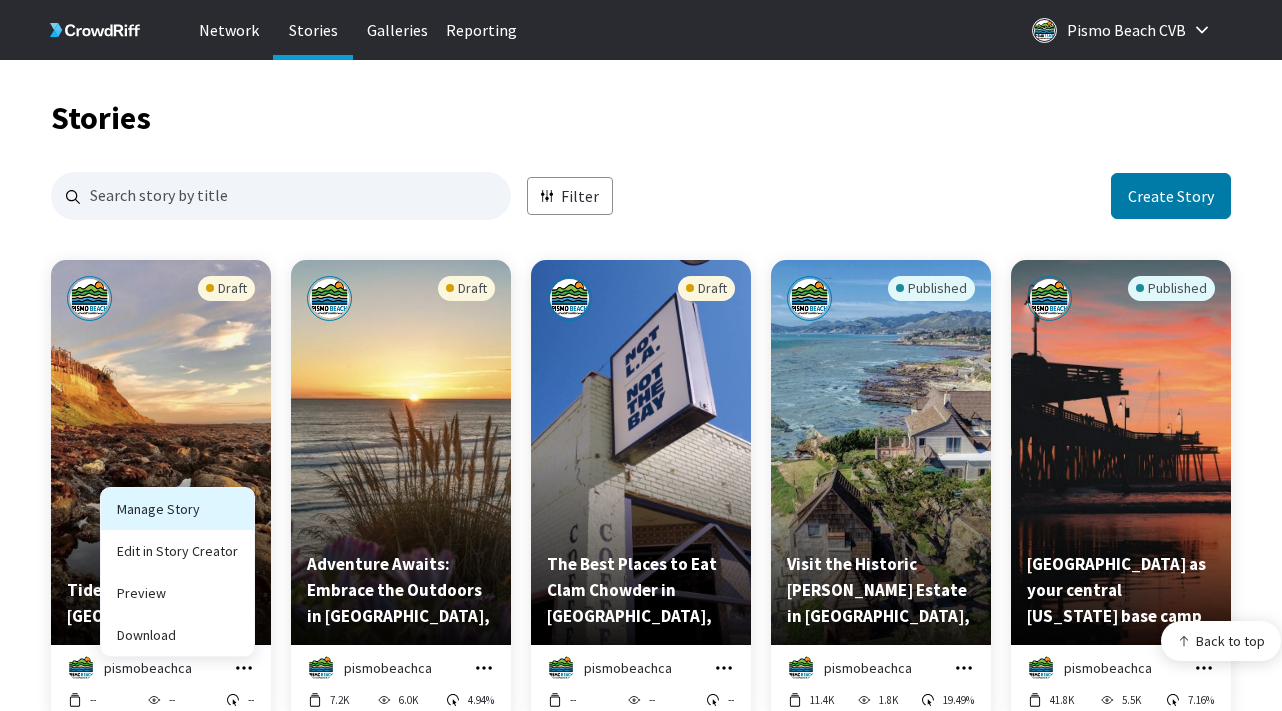 click on "Manage Story" at bounding box center (177, 509) 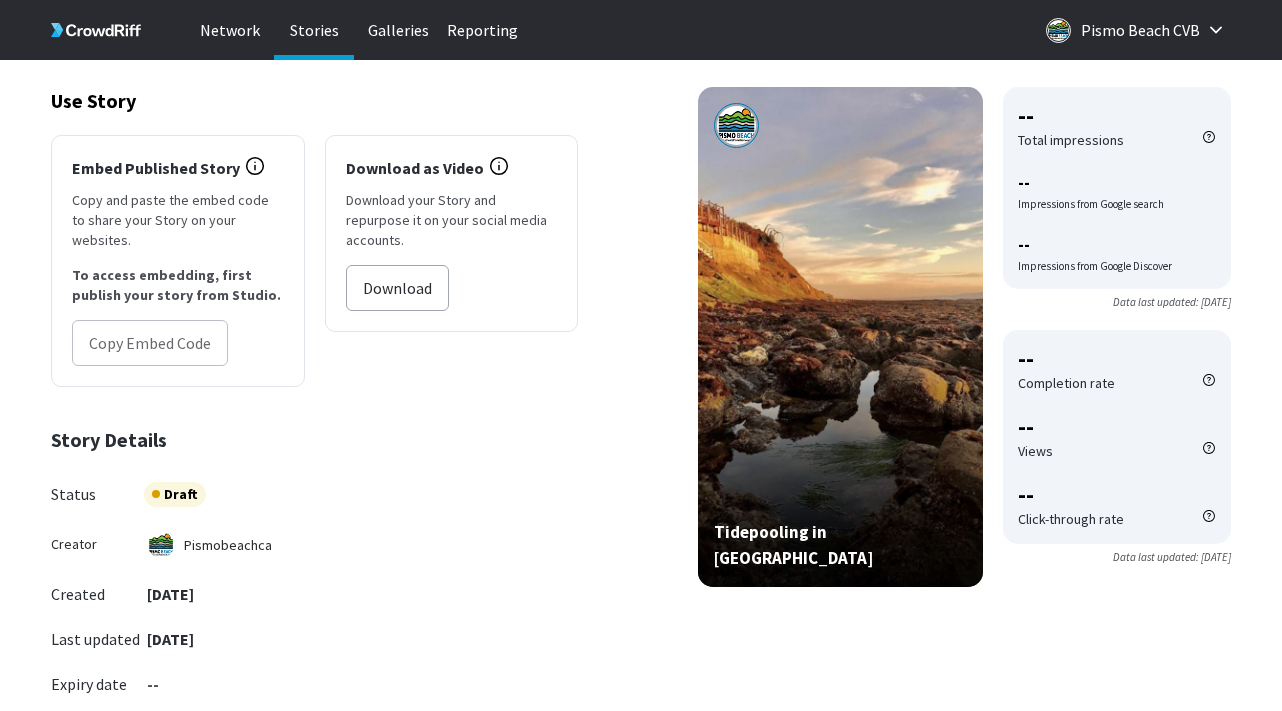 scroll, scrollTop: 0, scrollLeft: 0, axis: both 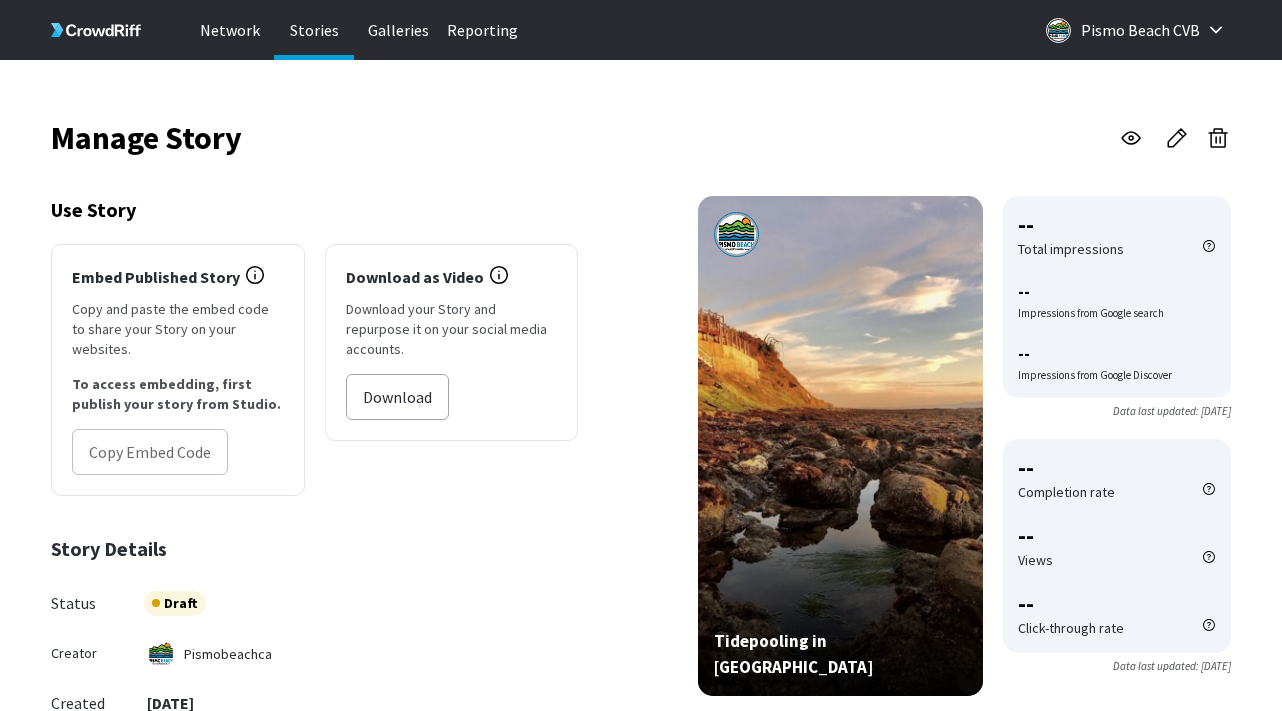 click 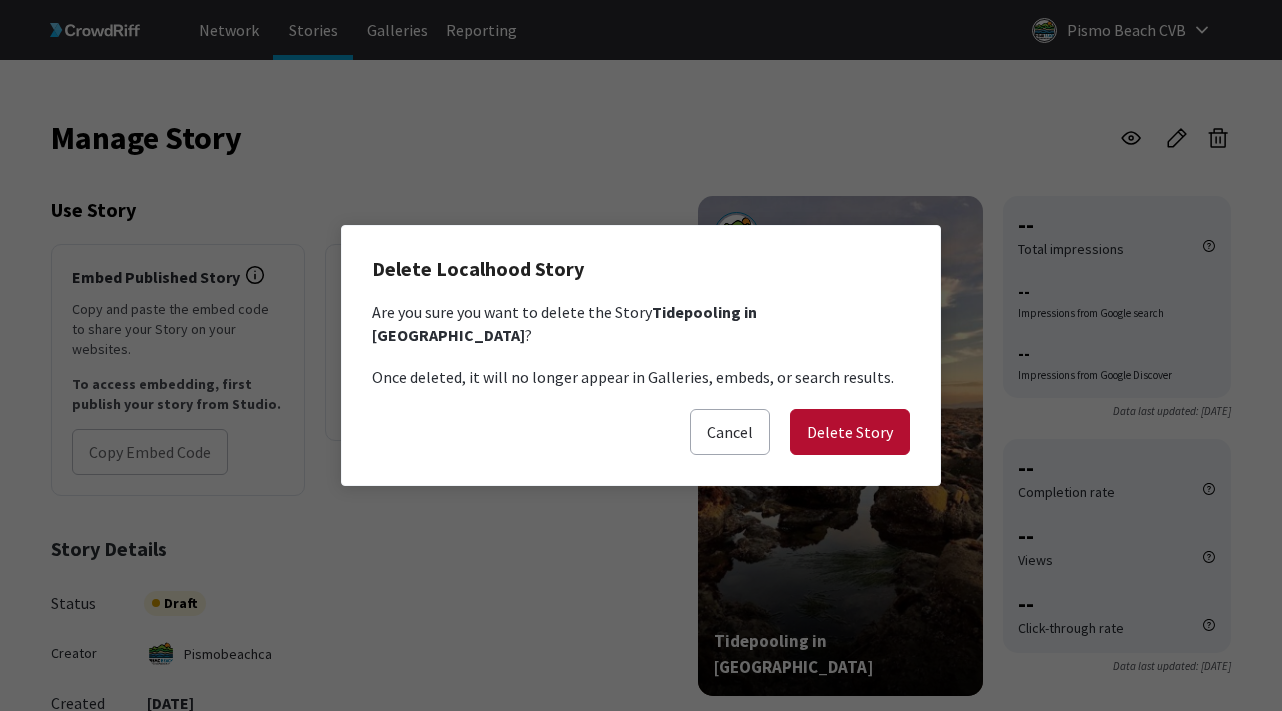 click on "Delete Story" at bounding box center (850, 432) 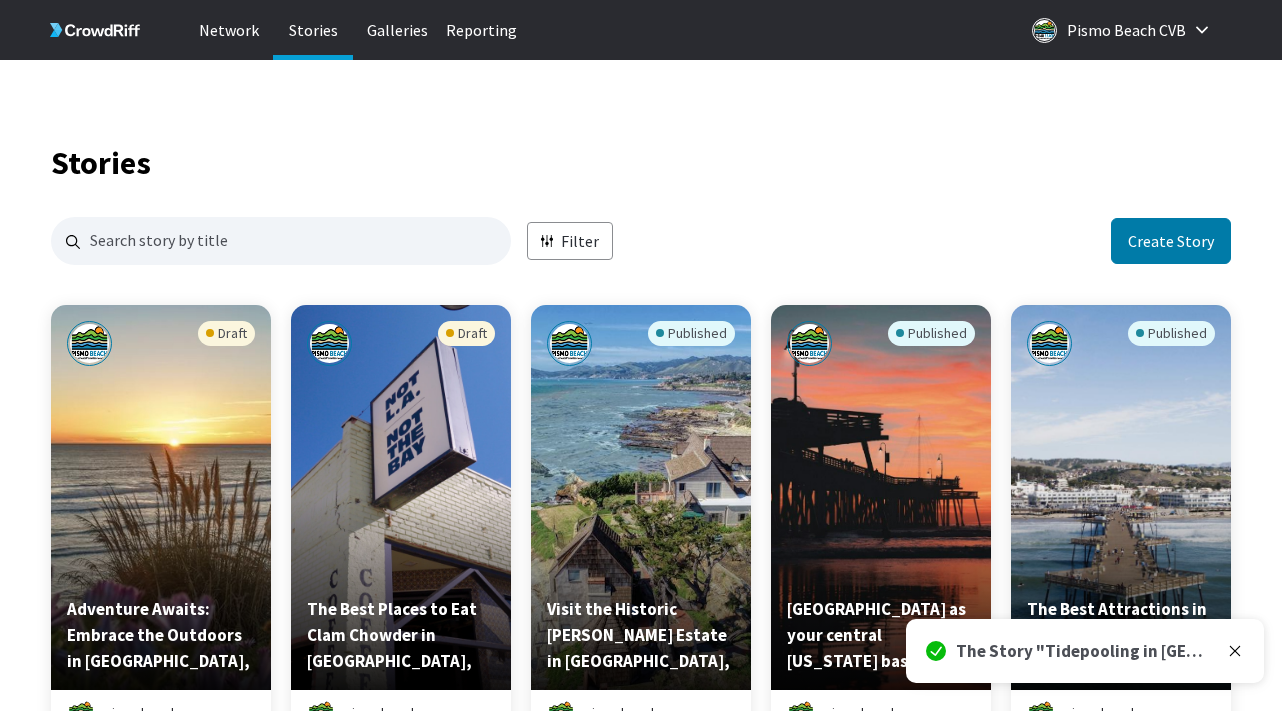 scroll, scrollTop: 1, scrollLeft: 1, axis: both 